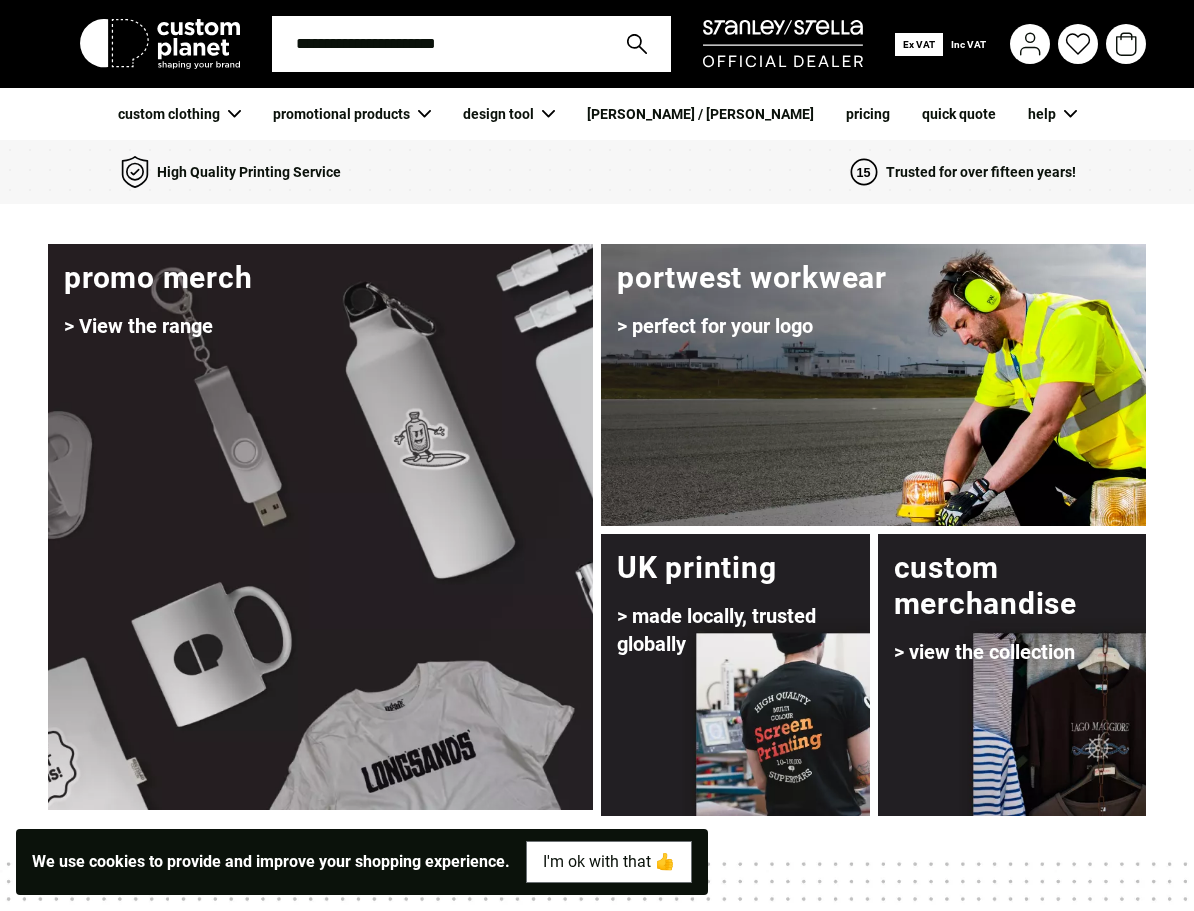 scroll, scrollTop: 0, scrollLeft: 0, axis: both 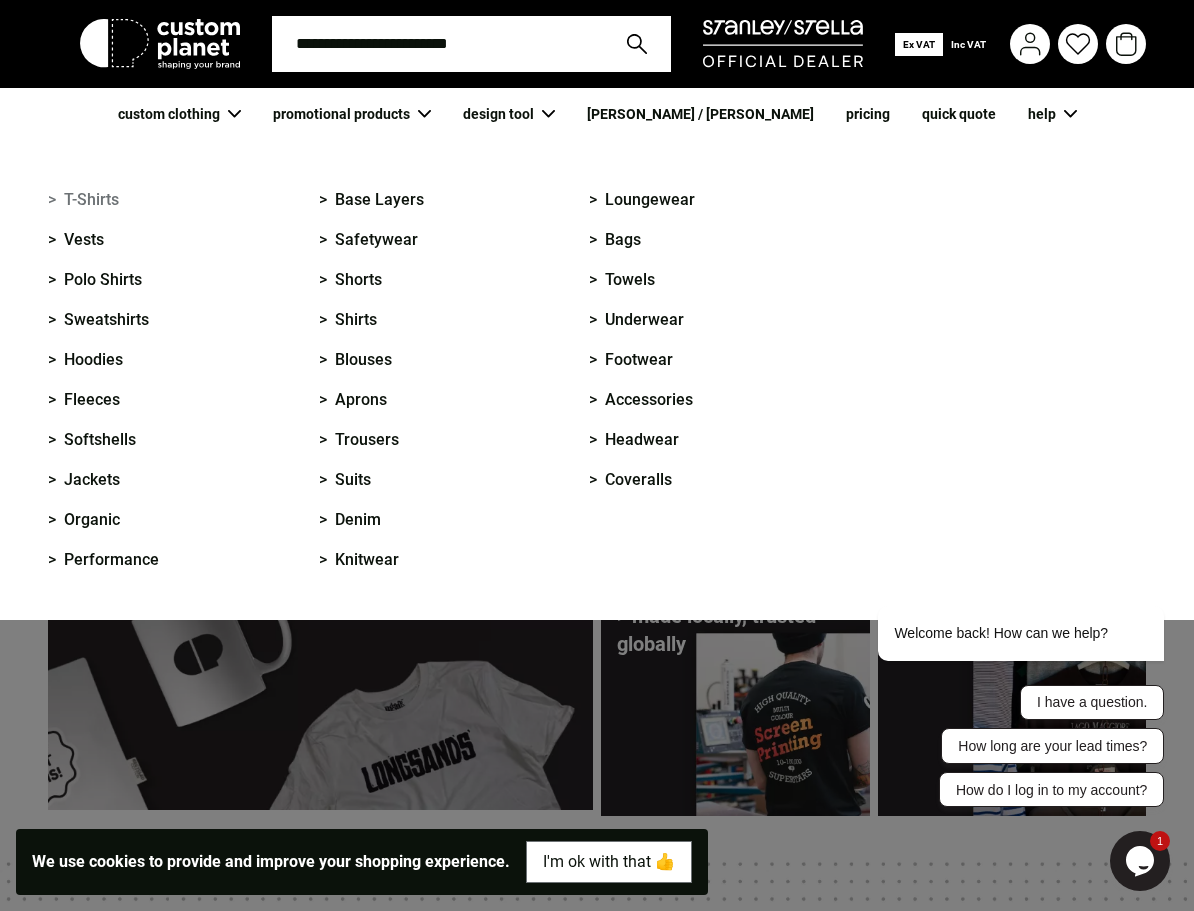 click on ">  T-Shirts" at bounding box center (83, 200) 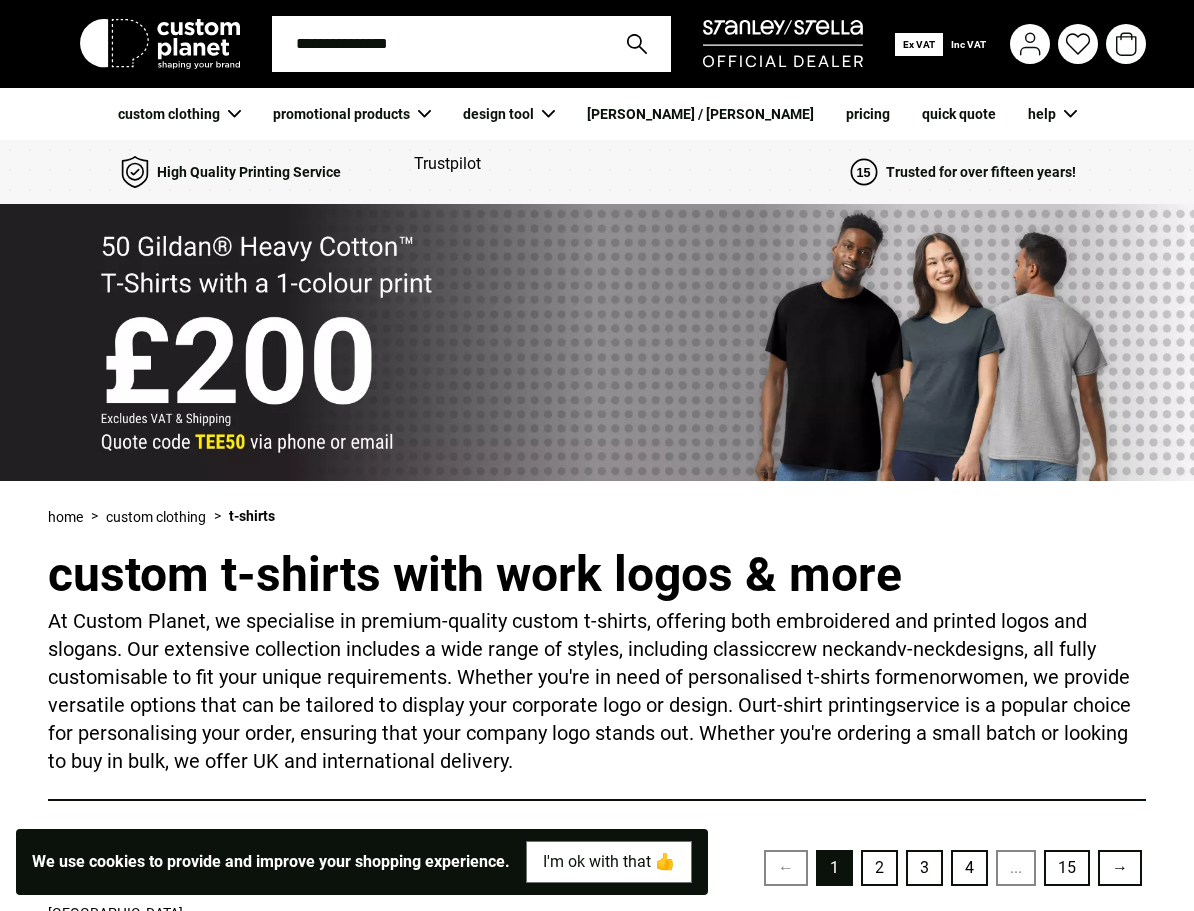scroll, scrollTop: 0, scrollLeft: 0, axis: both 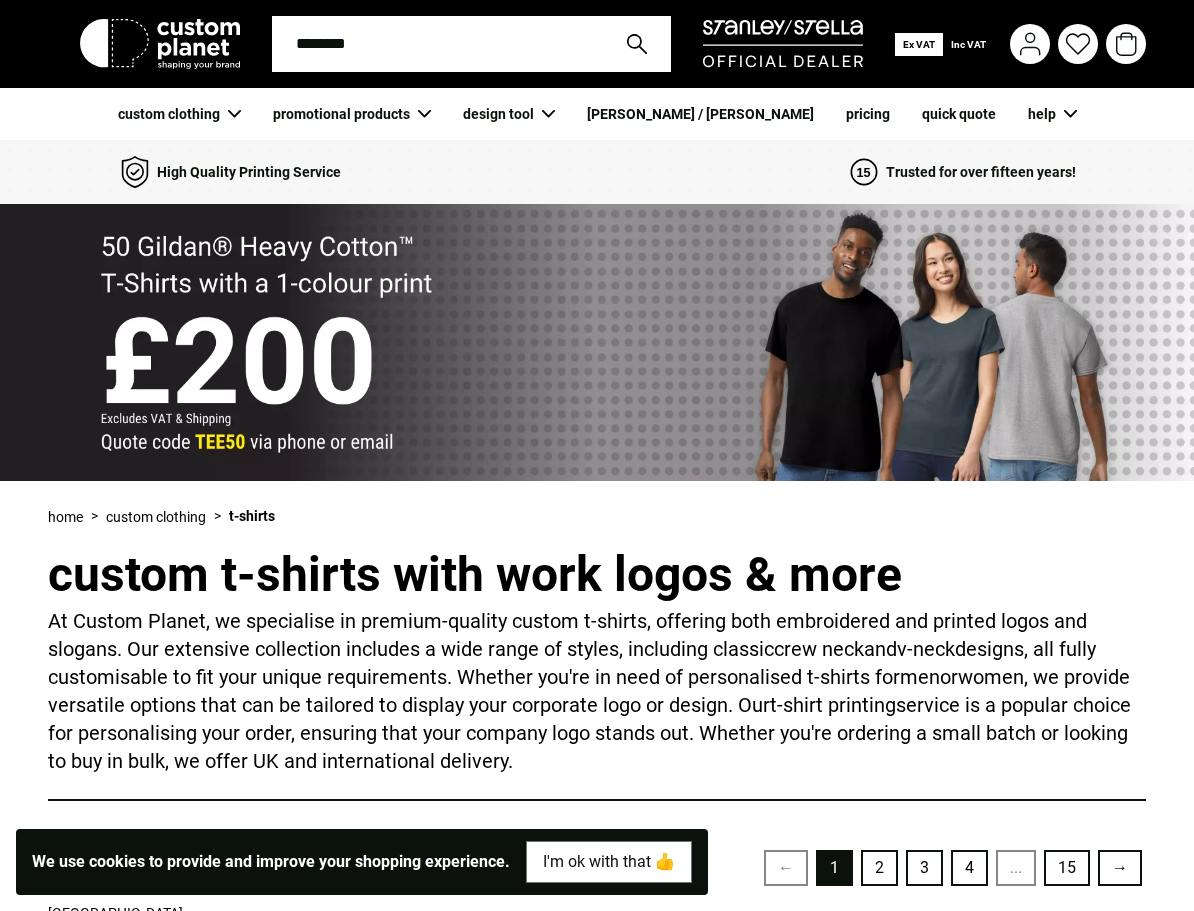 click at bounding box center [437, 44] 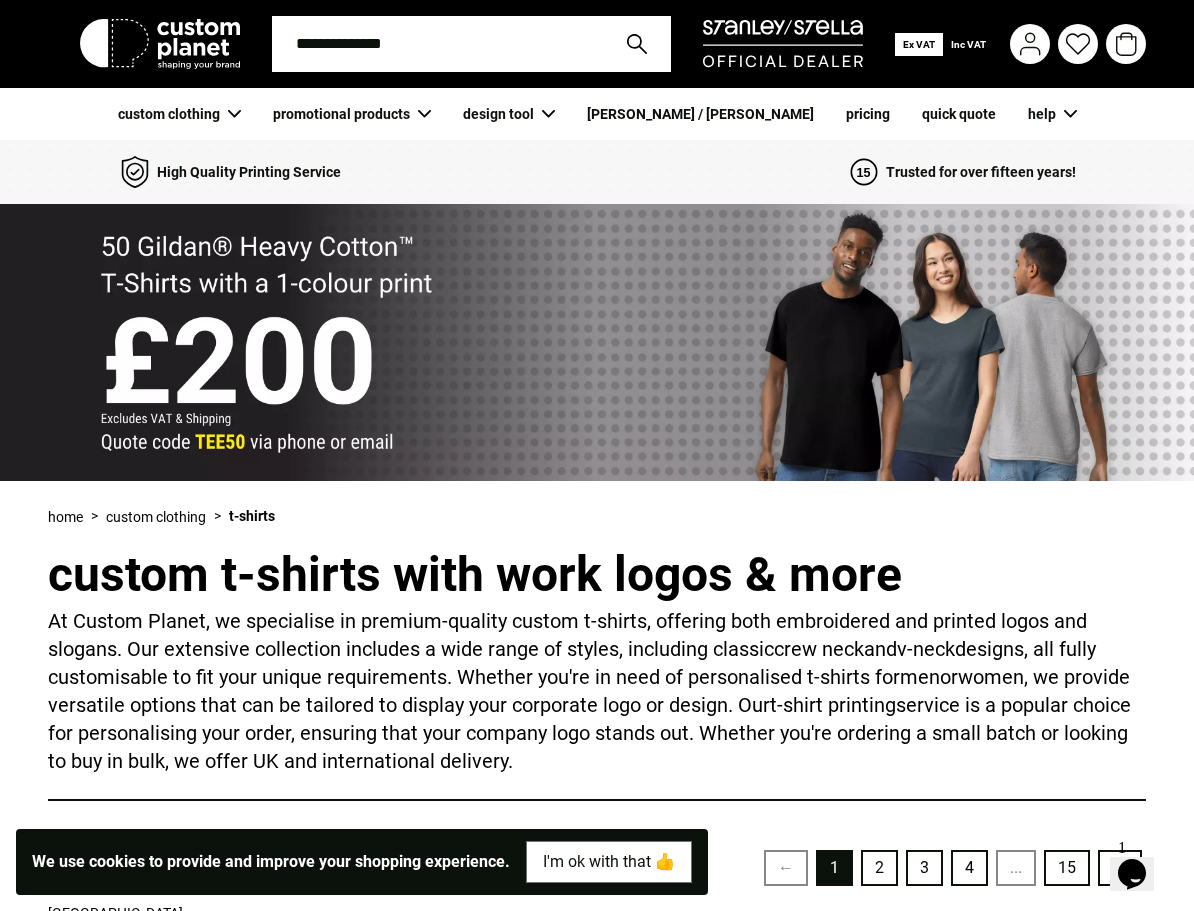 scroll, scrollTop: 0, scrollLeft: 0, axis: both 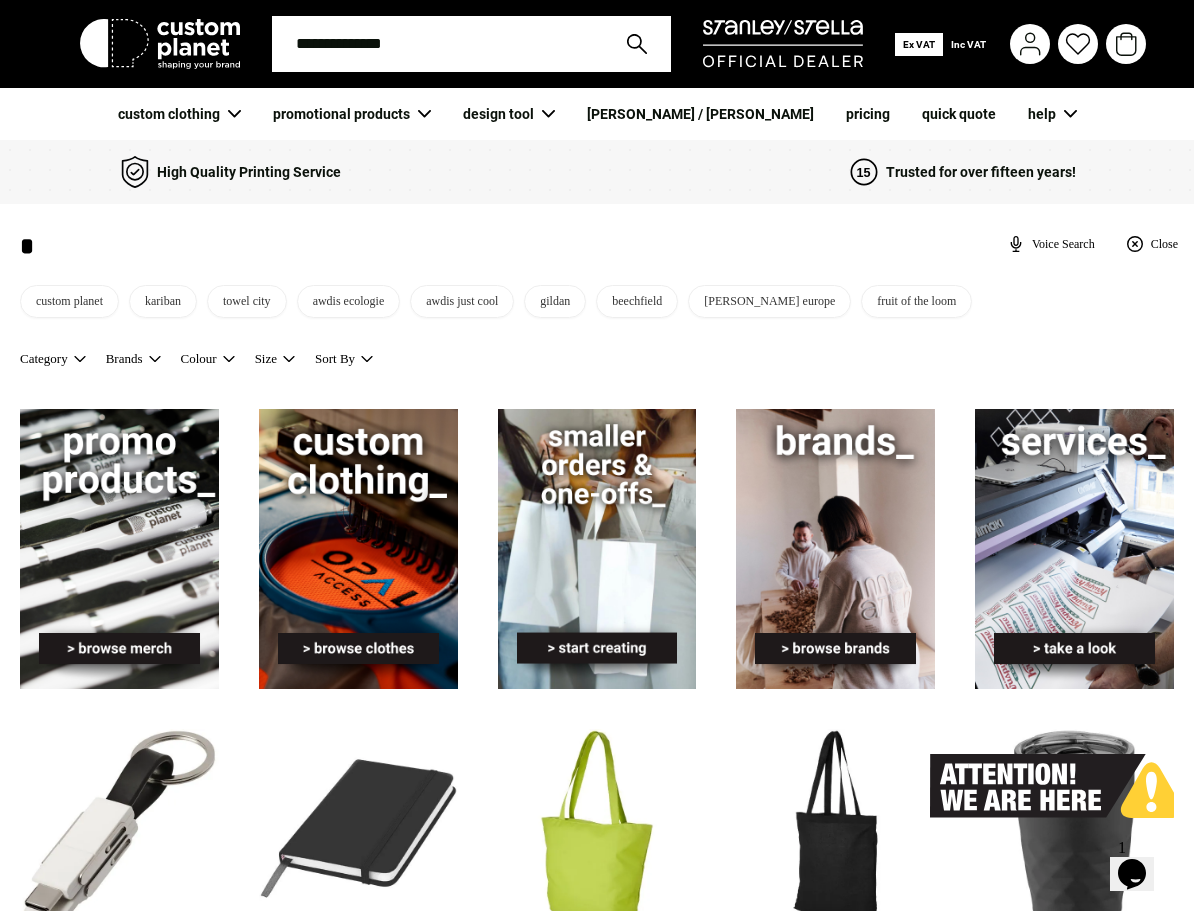 type on "*" 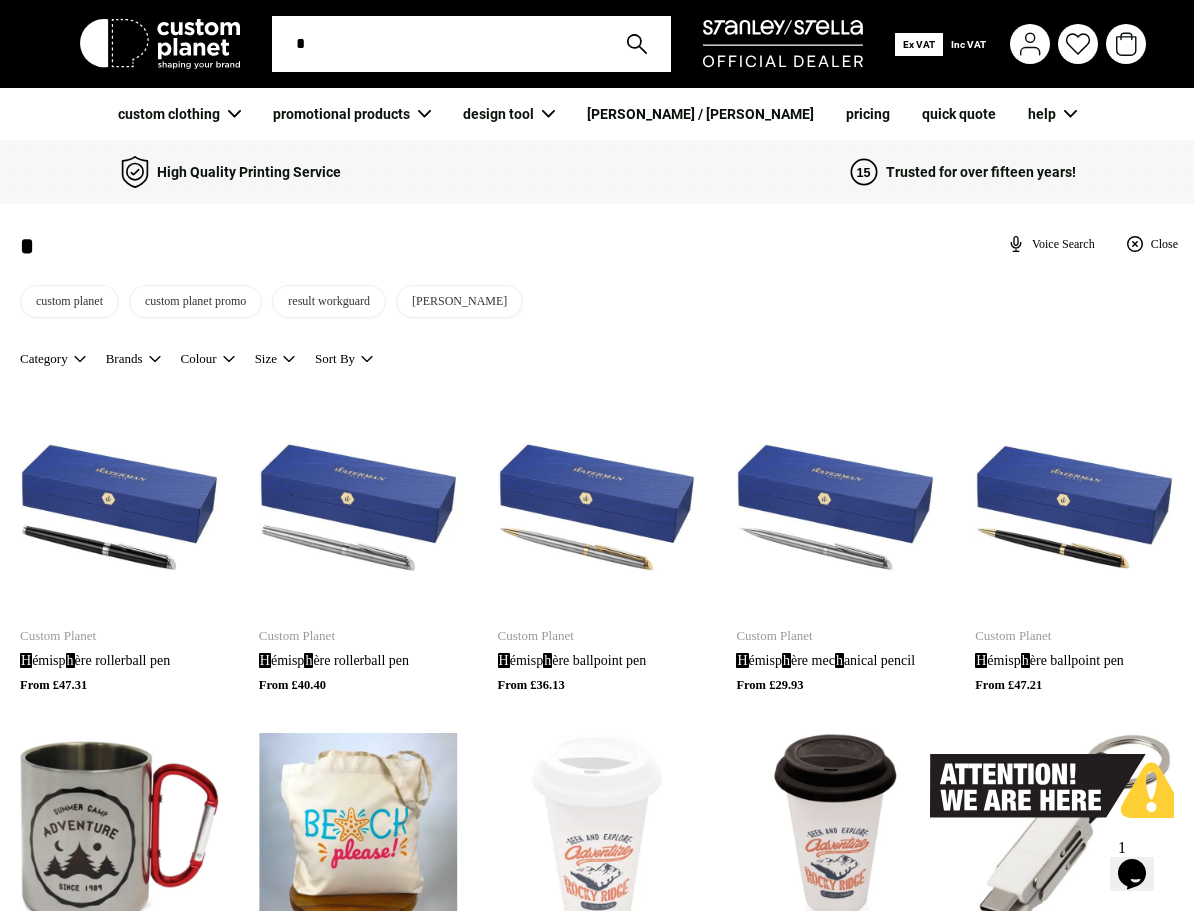 type on "**" 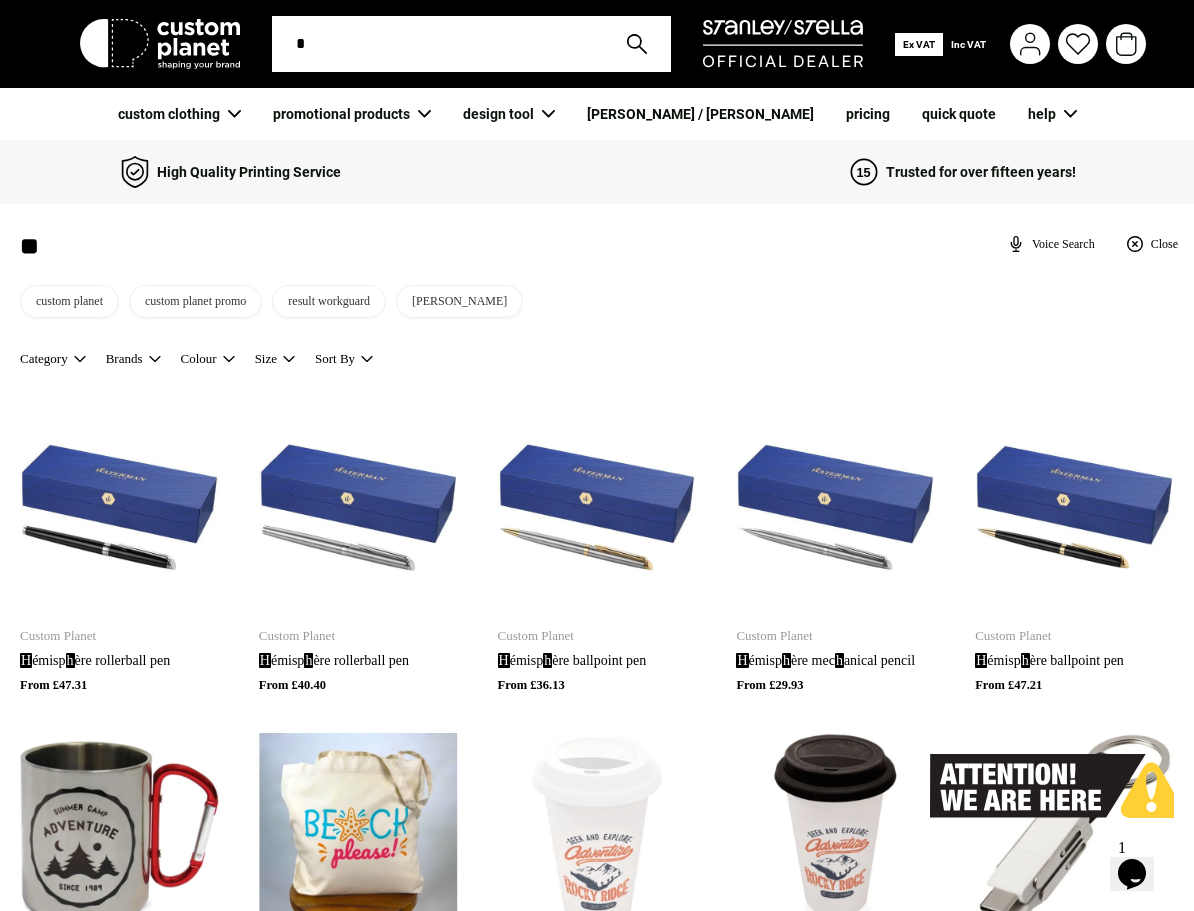 type on "**" 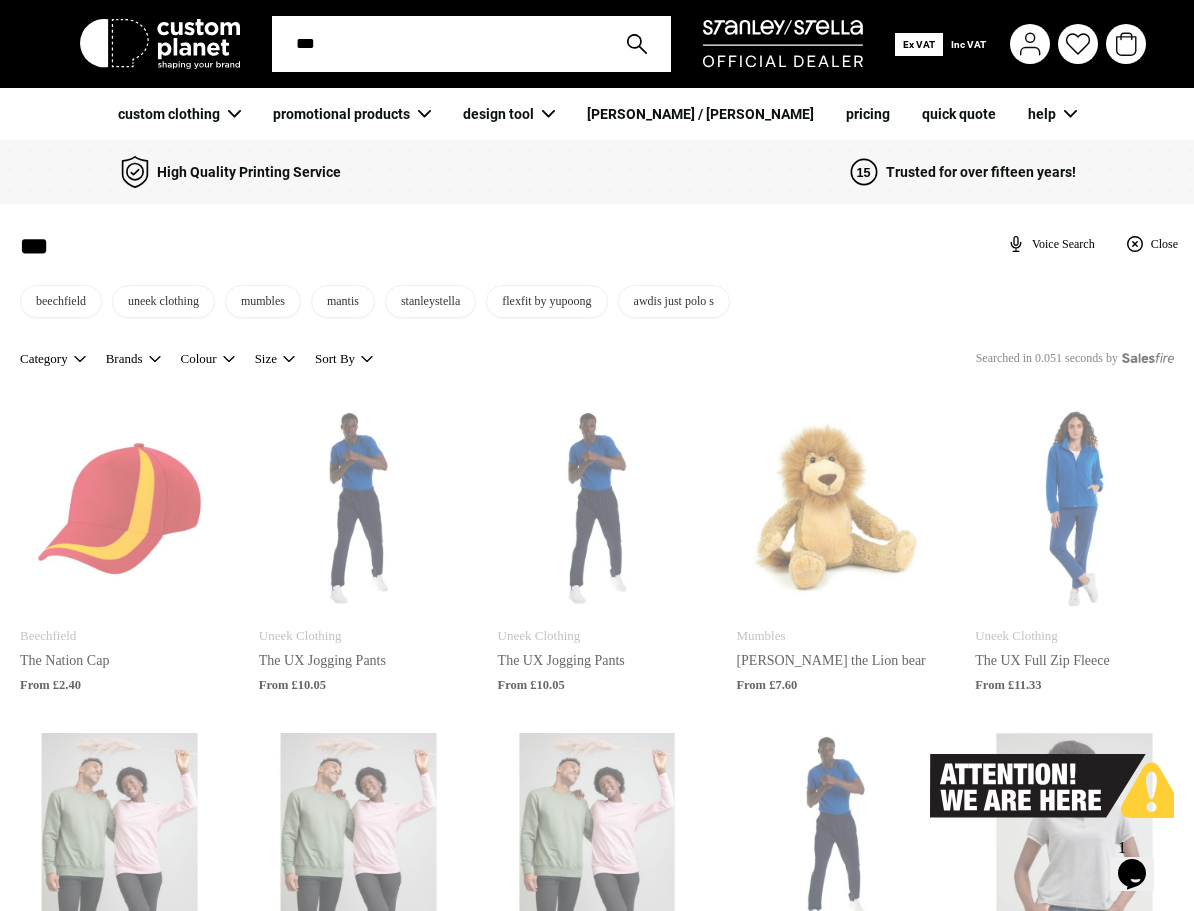 type on "****" 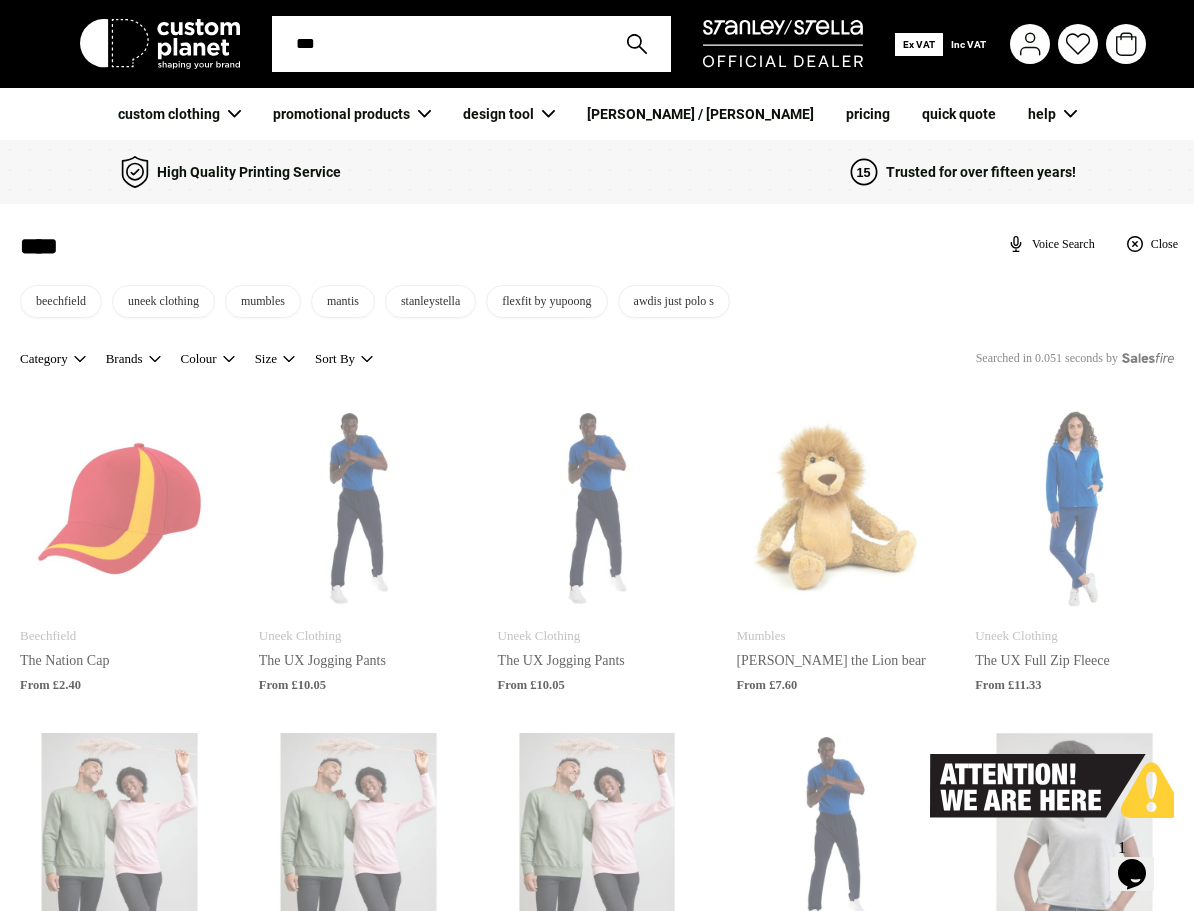 type on "****" 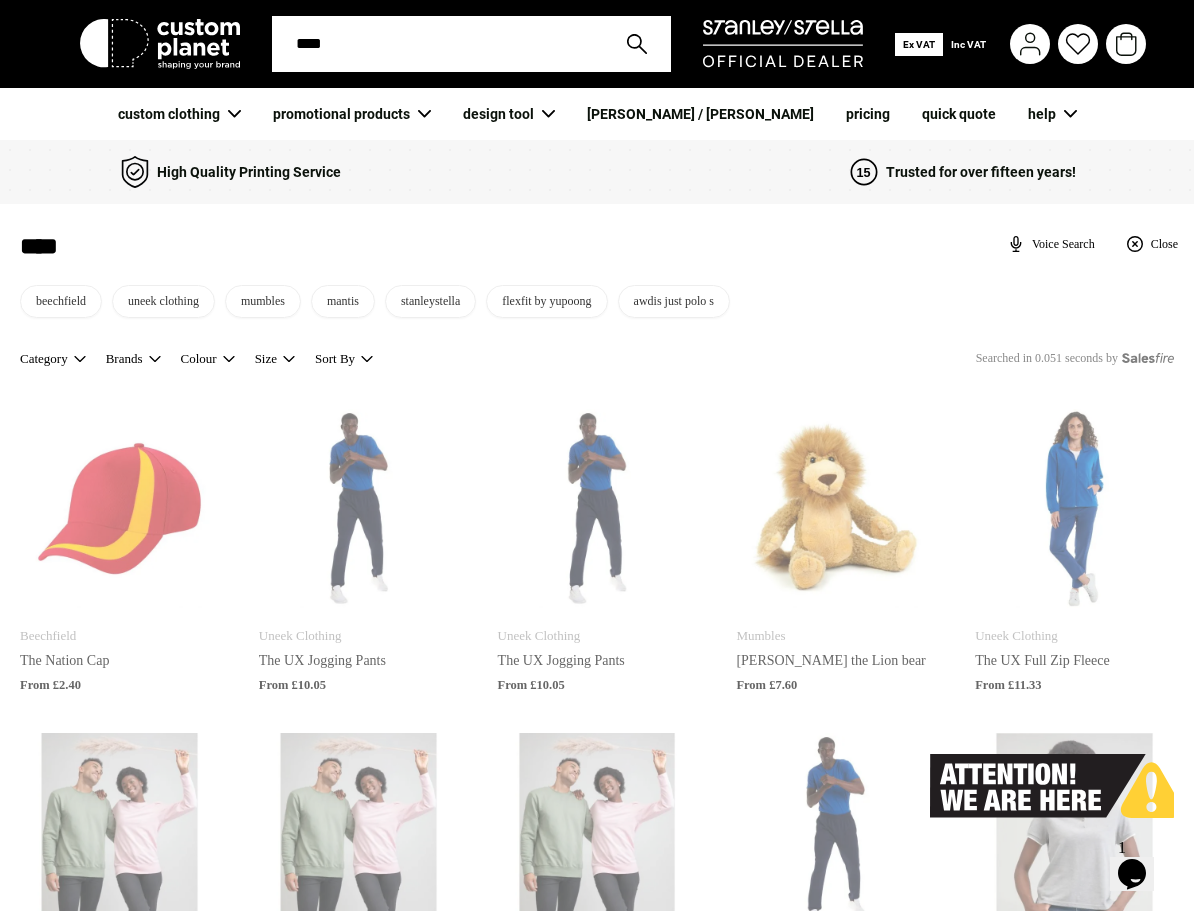 type on "*****" 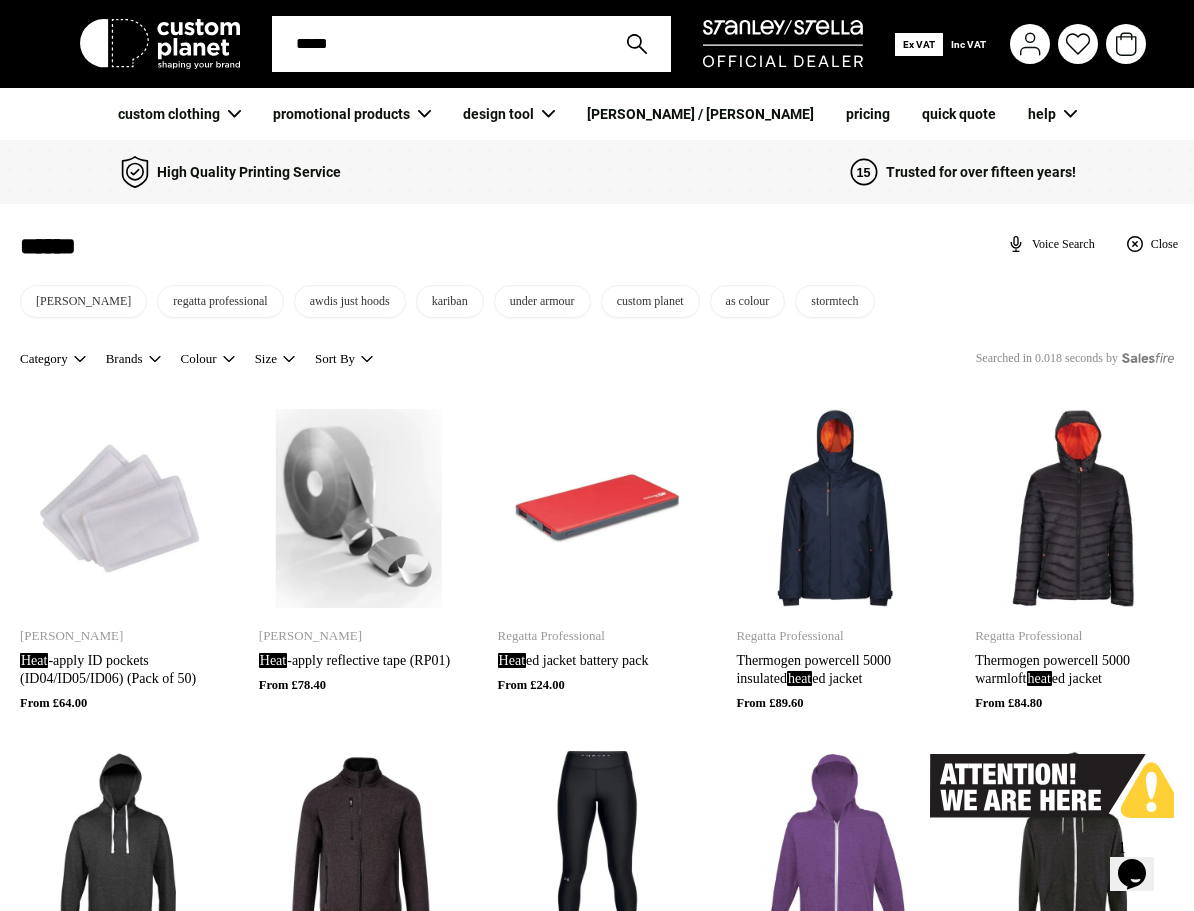 type on "******" 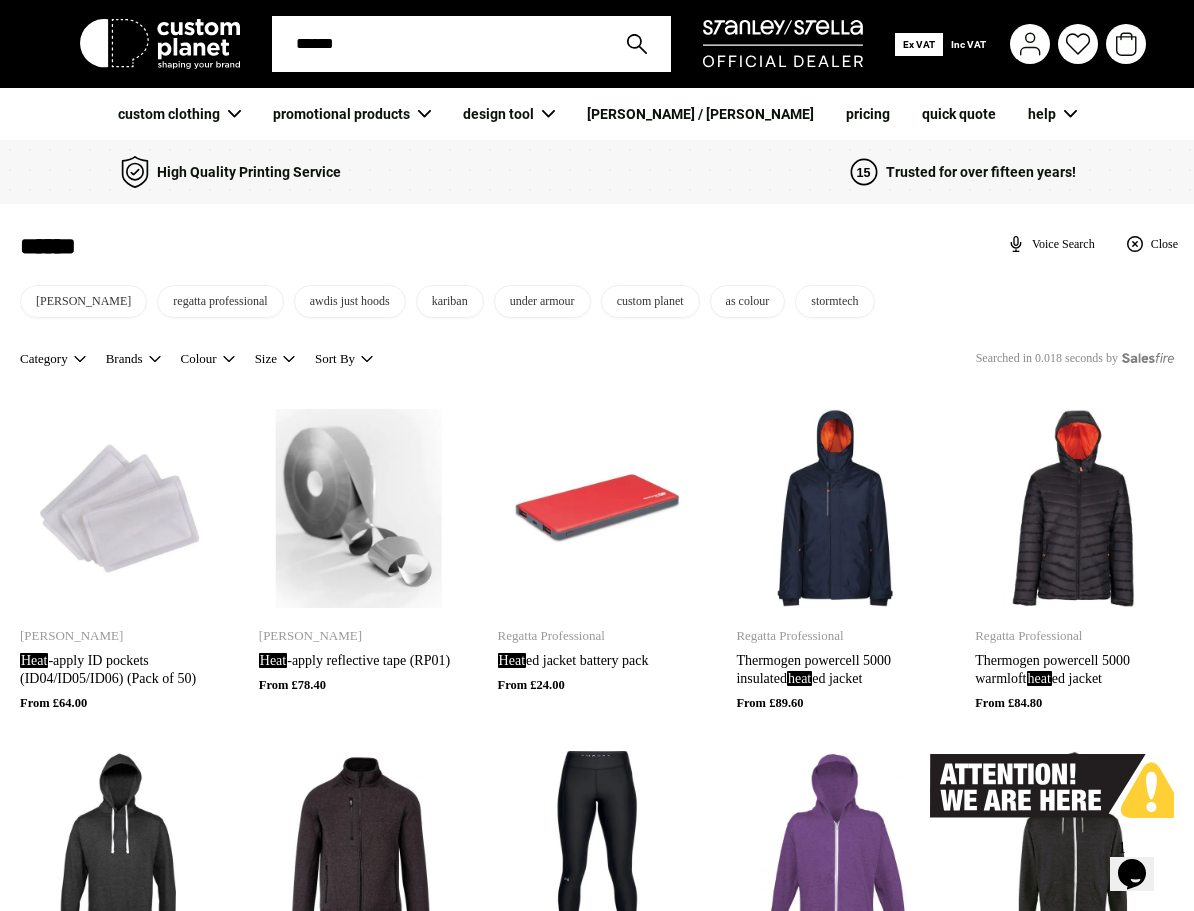 type on "*******" 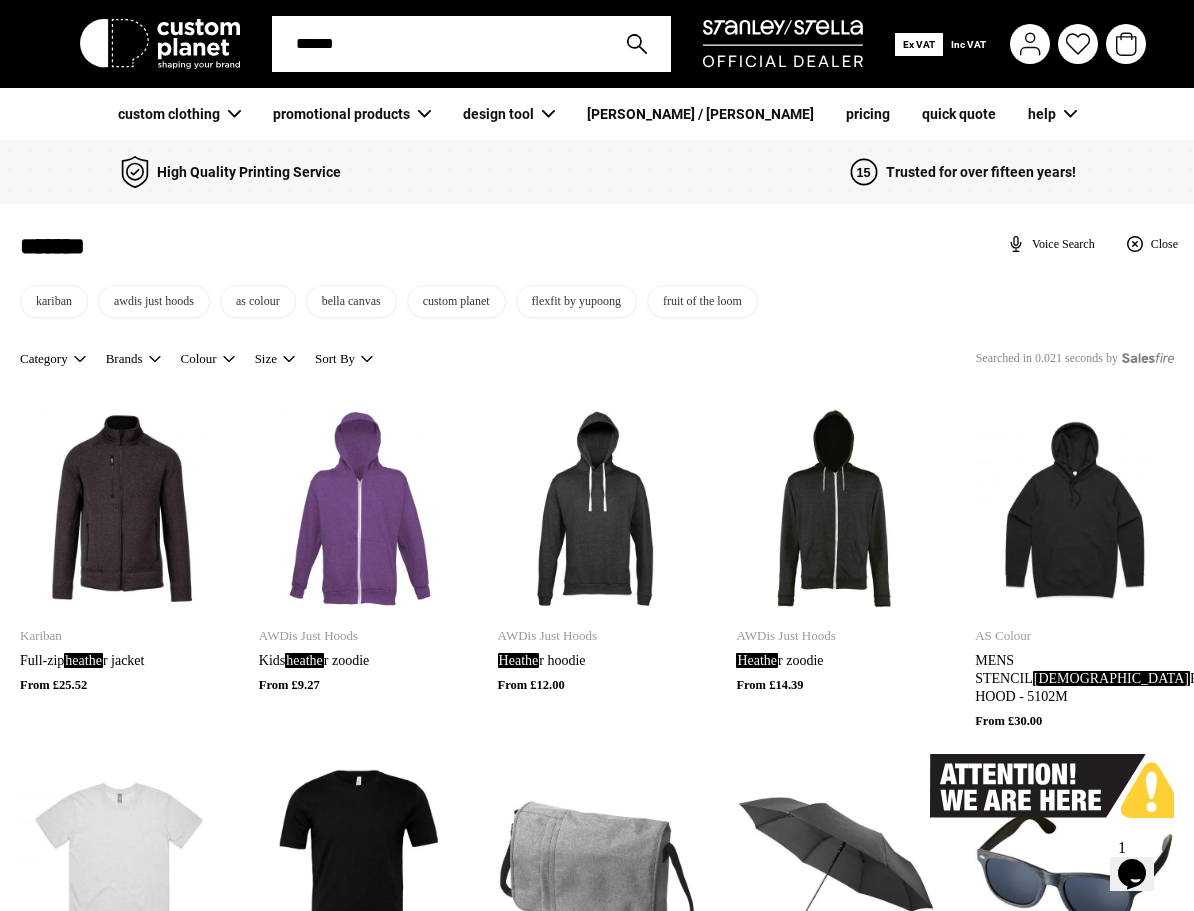 type on "*******" 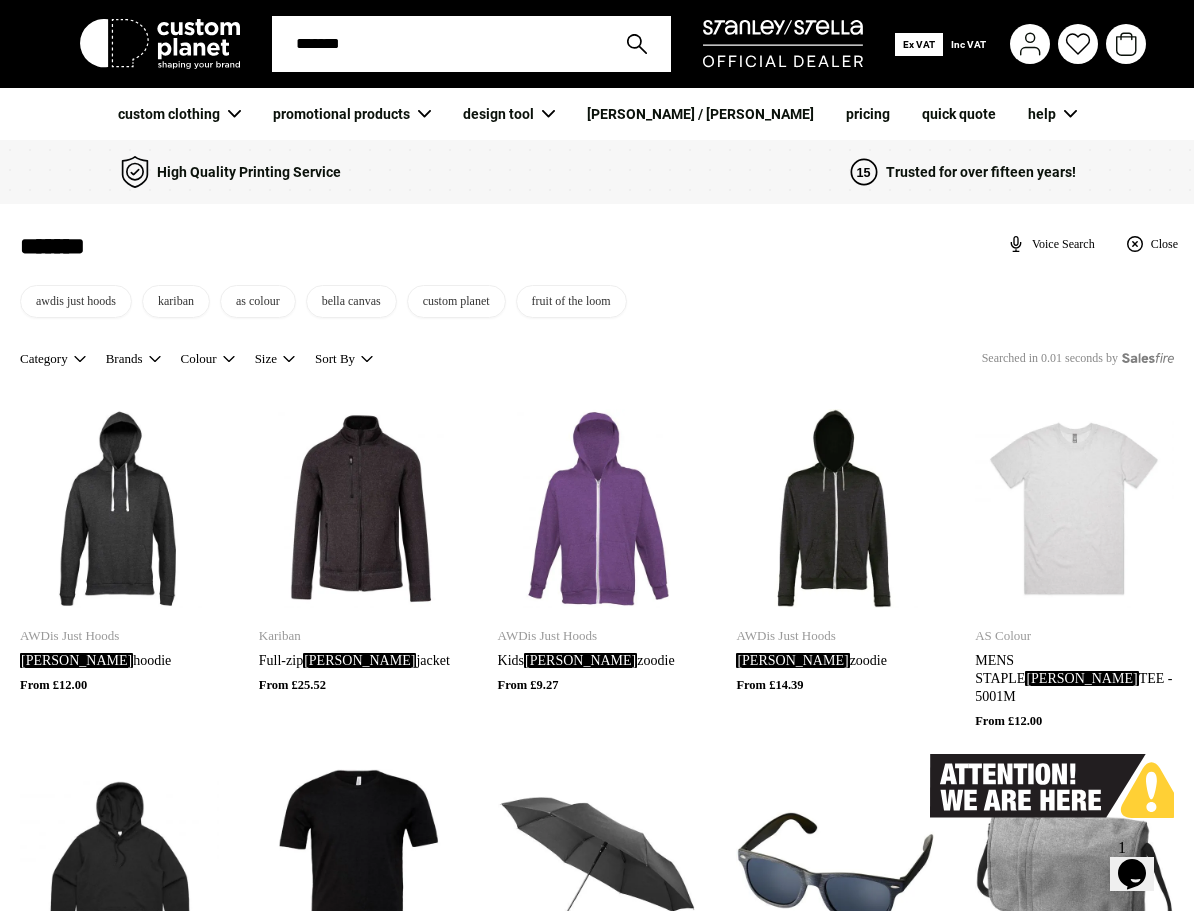 type on "*******" 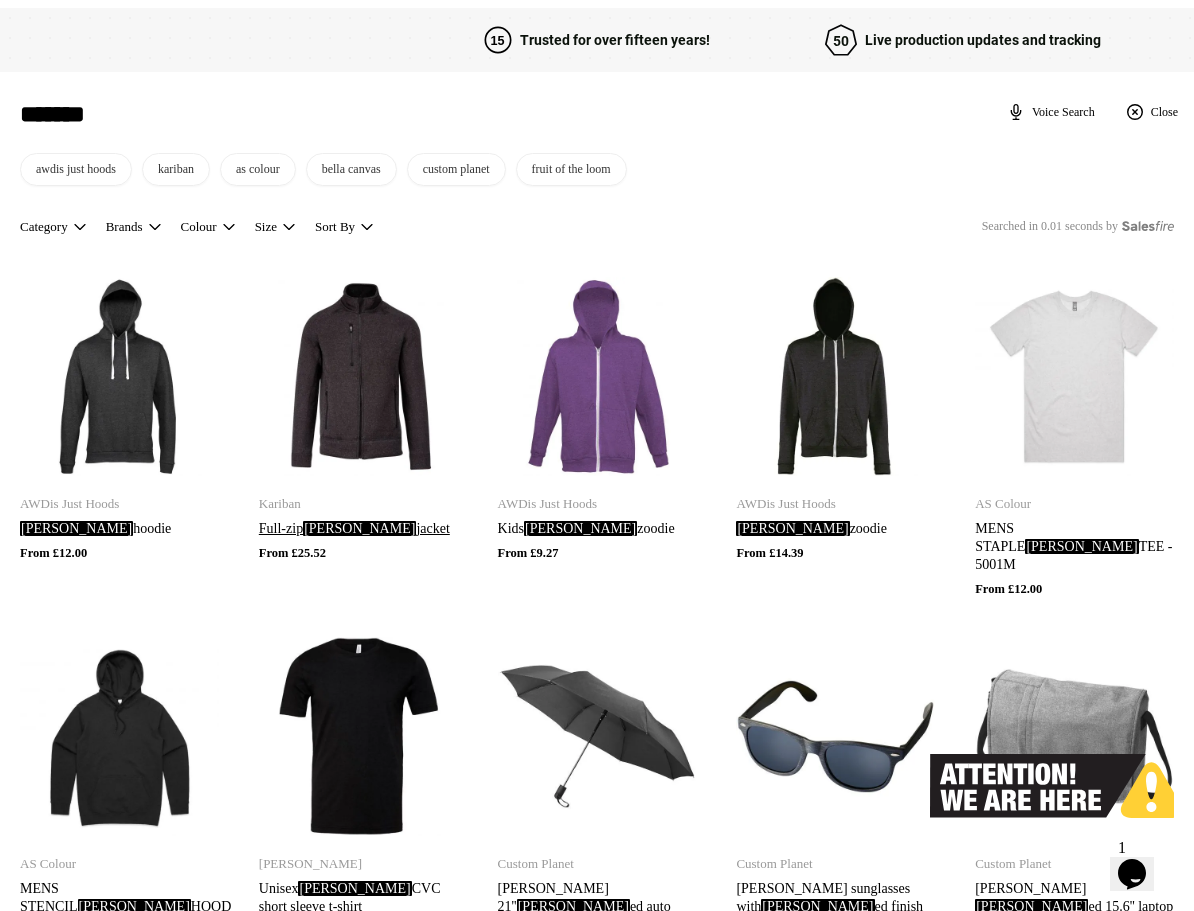 scroll, scrollTop: 300, scrollLeft: 0, axis: vertical 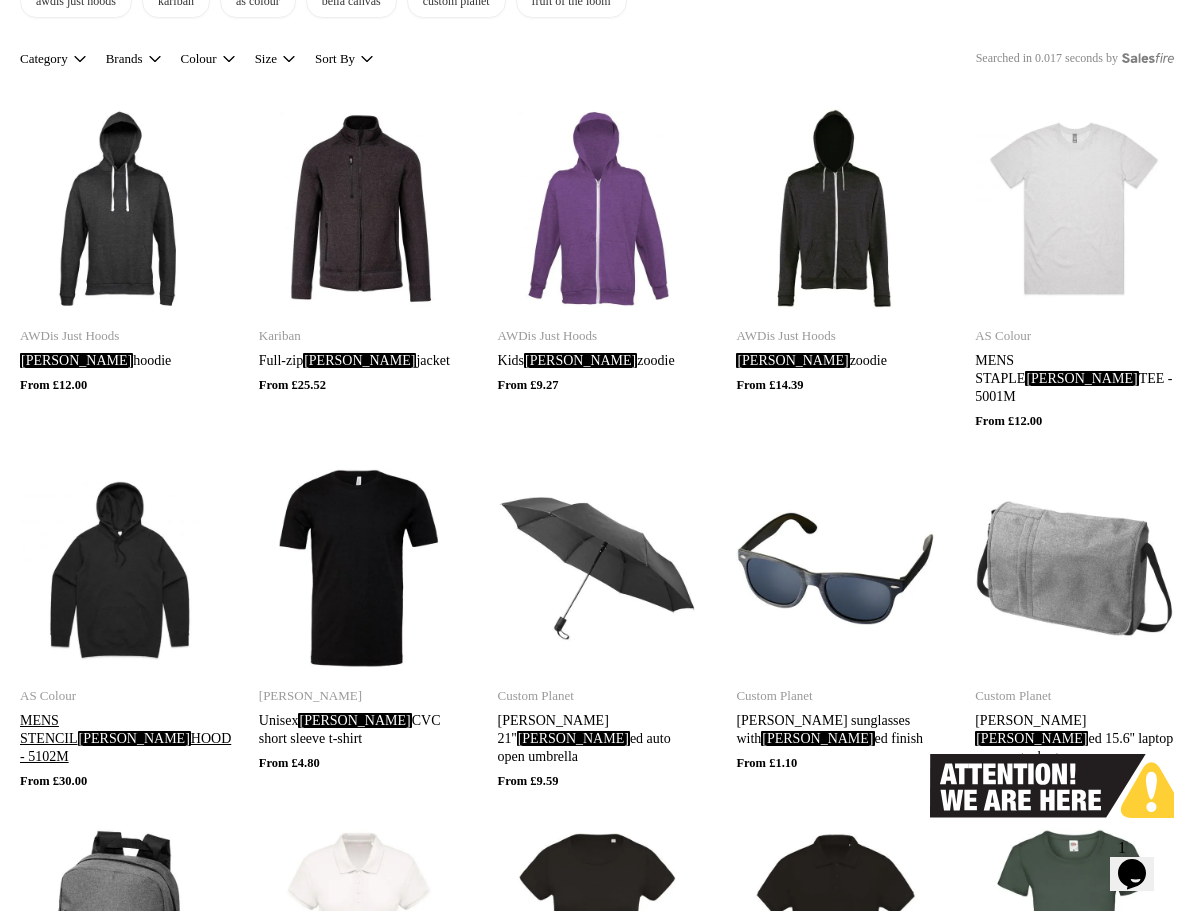 click at bounding box center [119, 568] 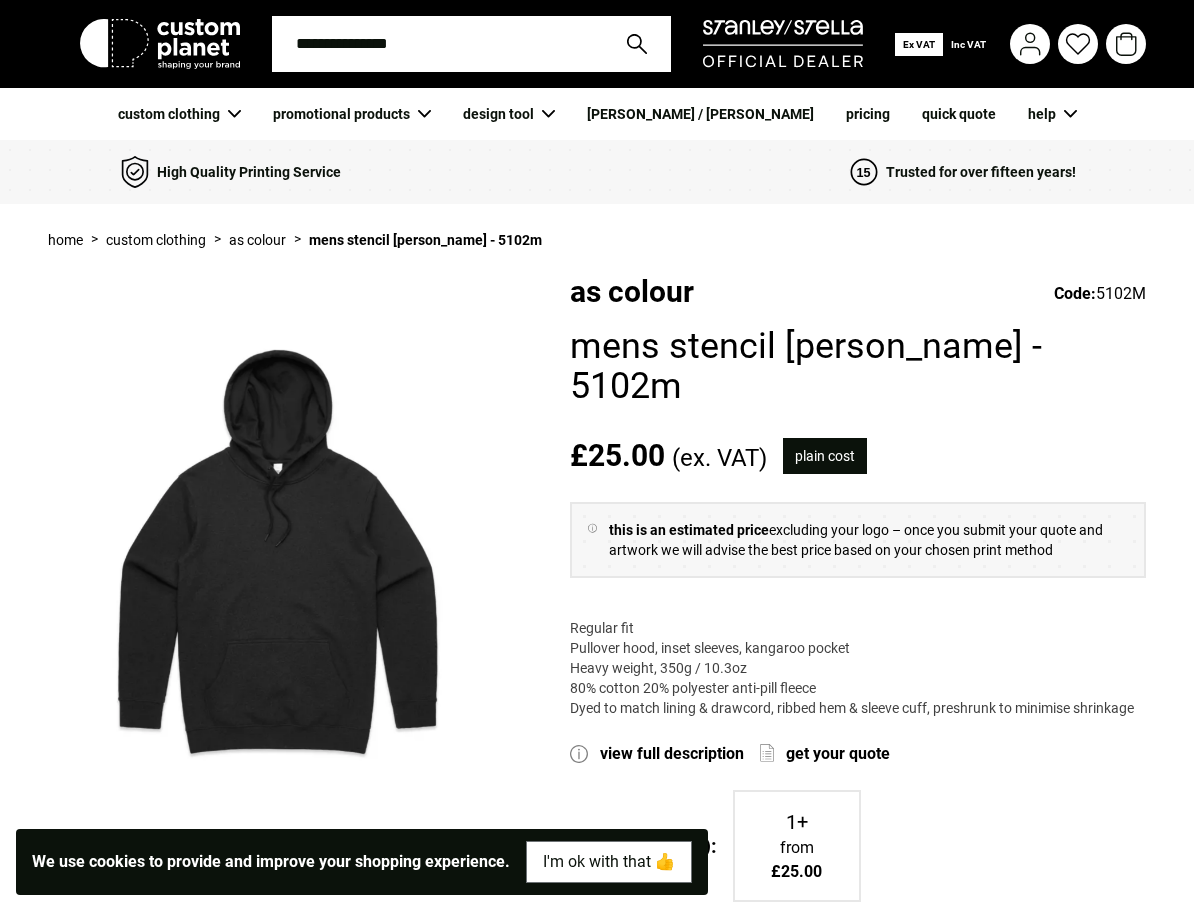 scroll, scrollTop: 0, scrollLeft: 0, axis: both 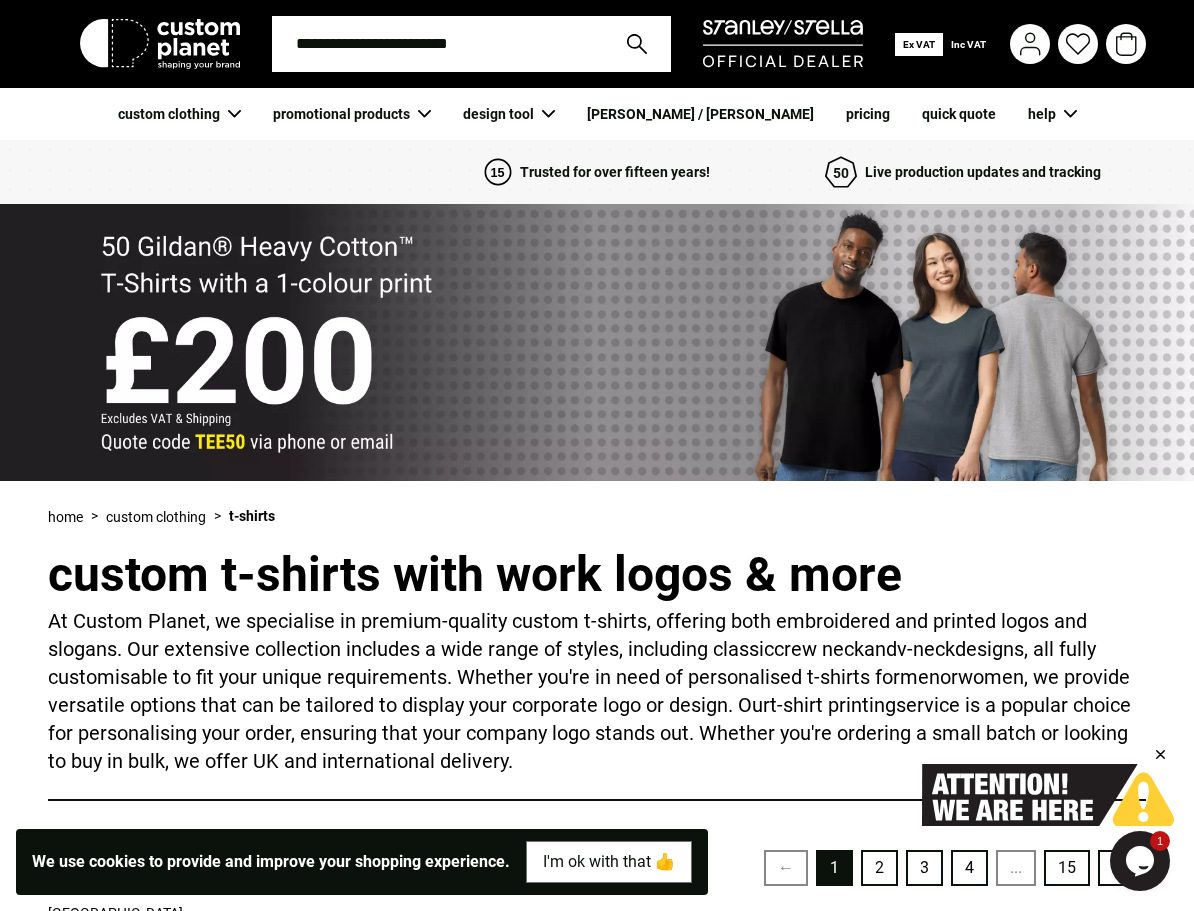 click at bounding box center (437, 44) 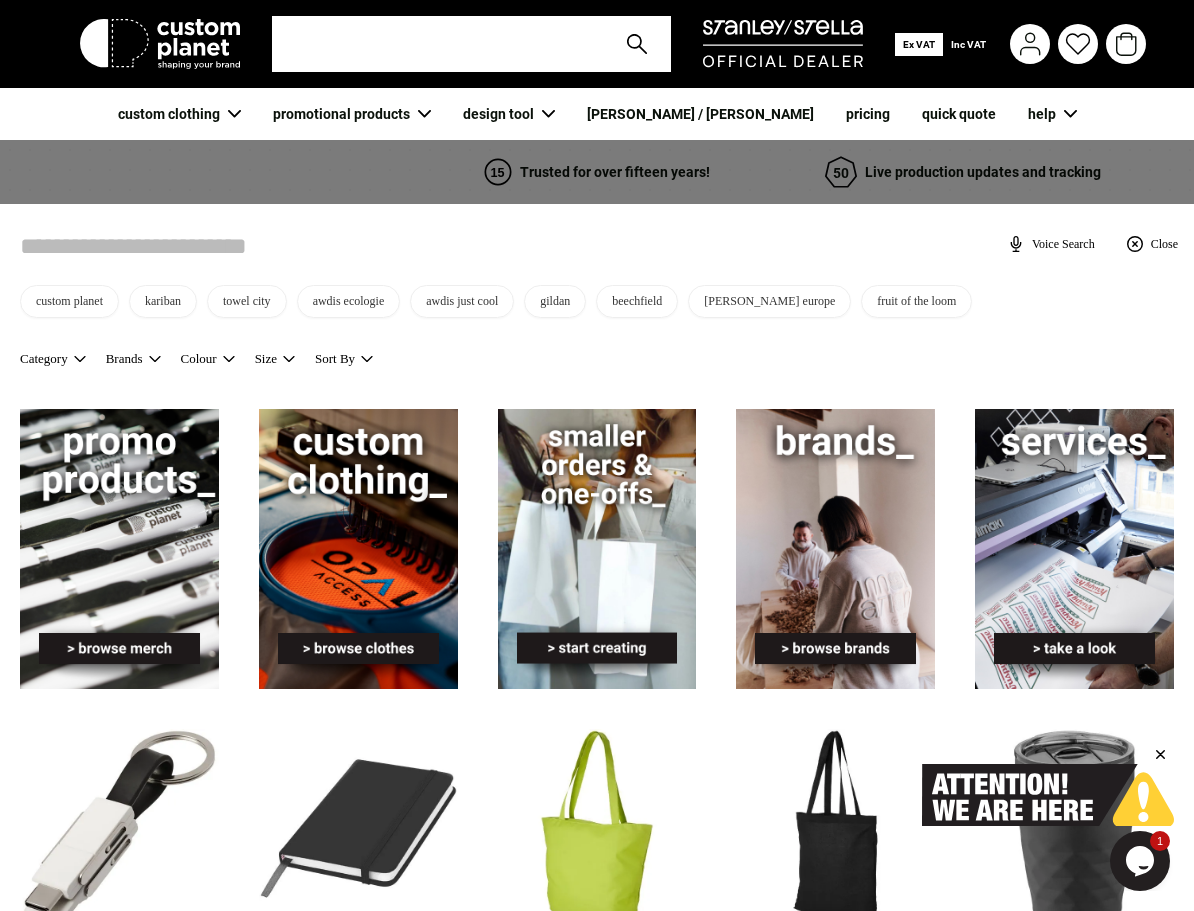 scroll, scrollTop: 0, scrollLeft: 0, axis: both 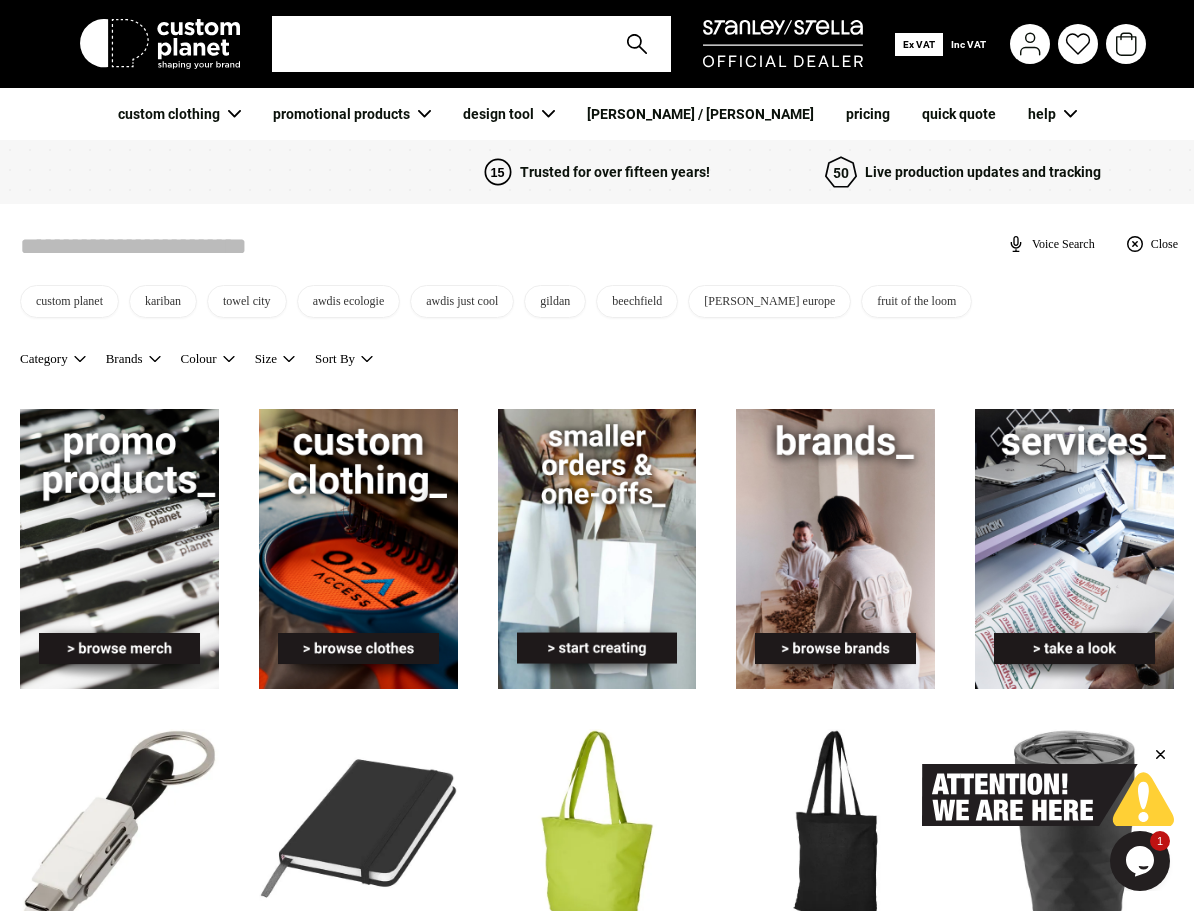 type on "*" 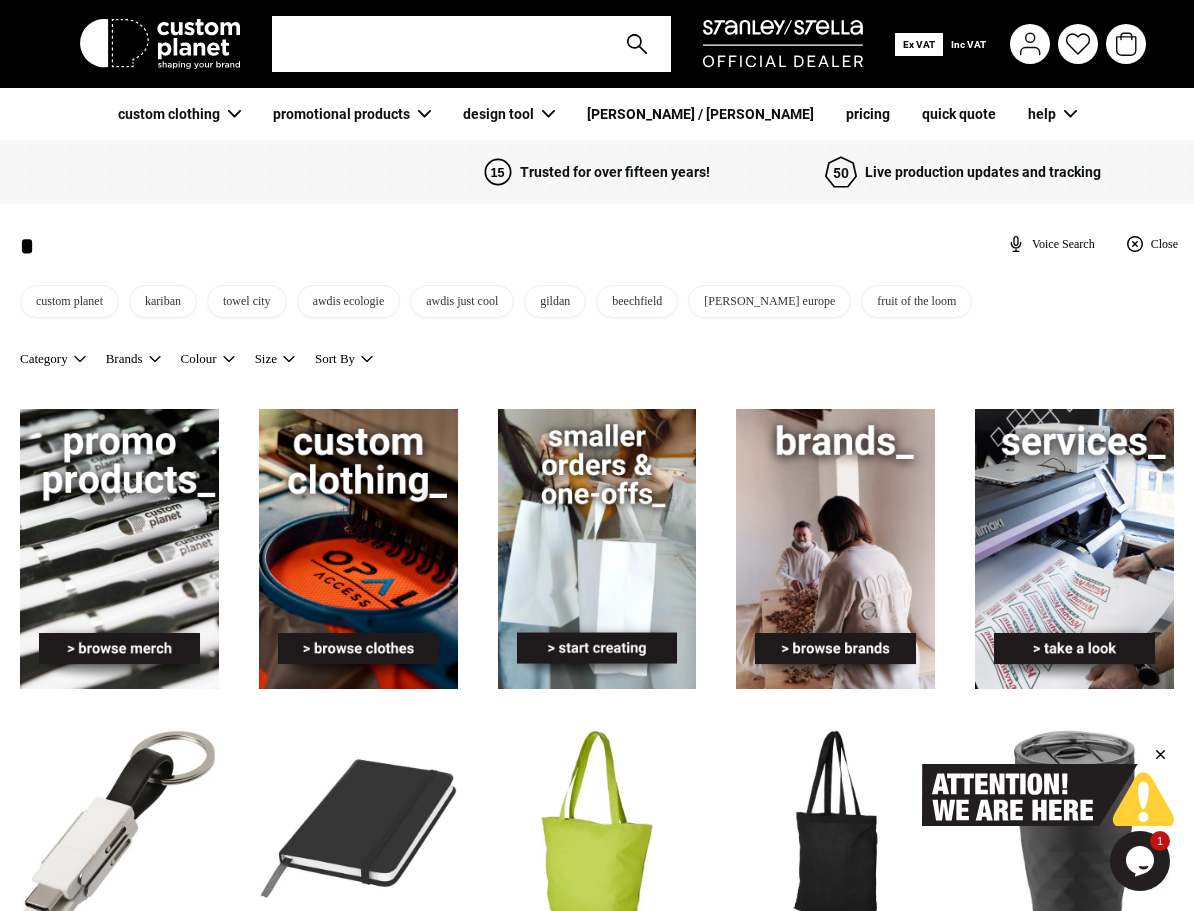 type on "*" 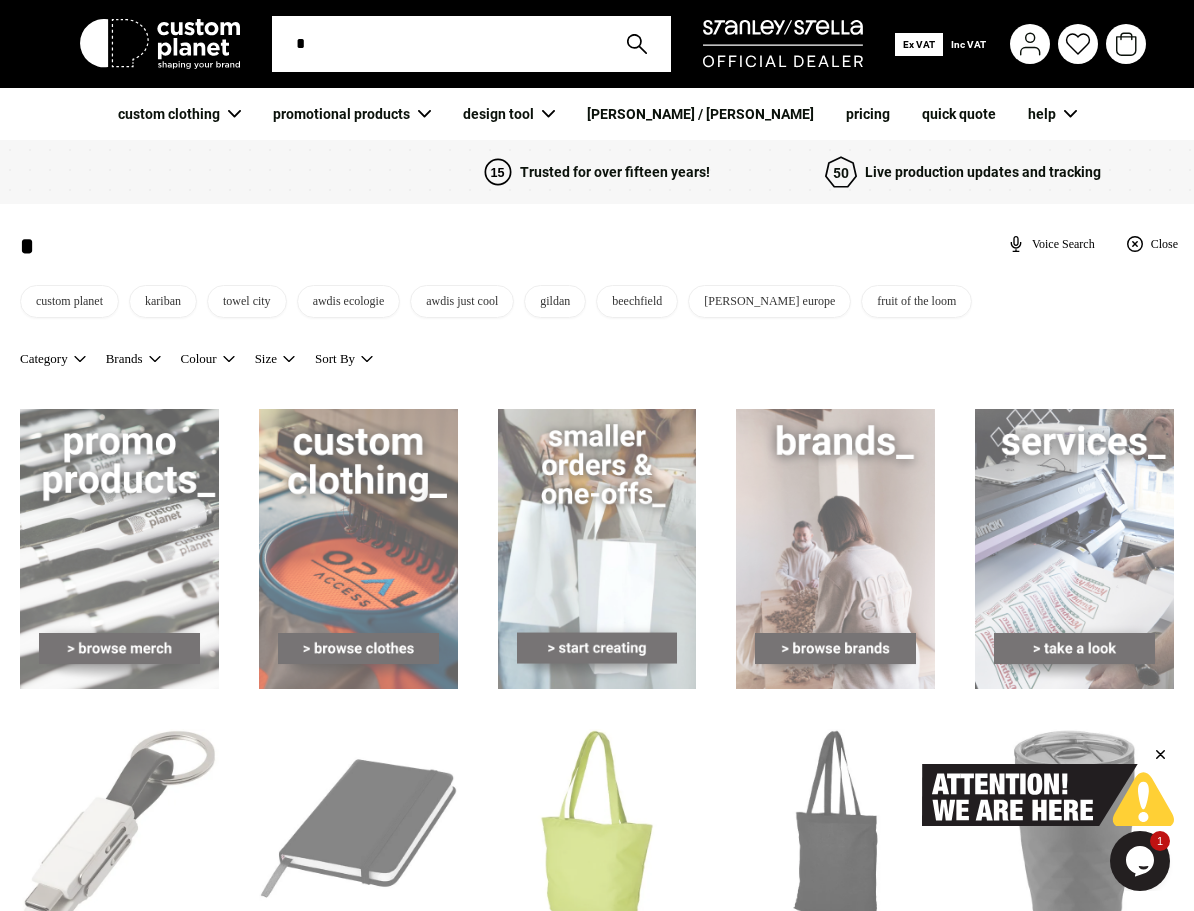 type on "**" 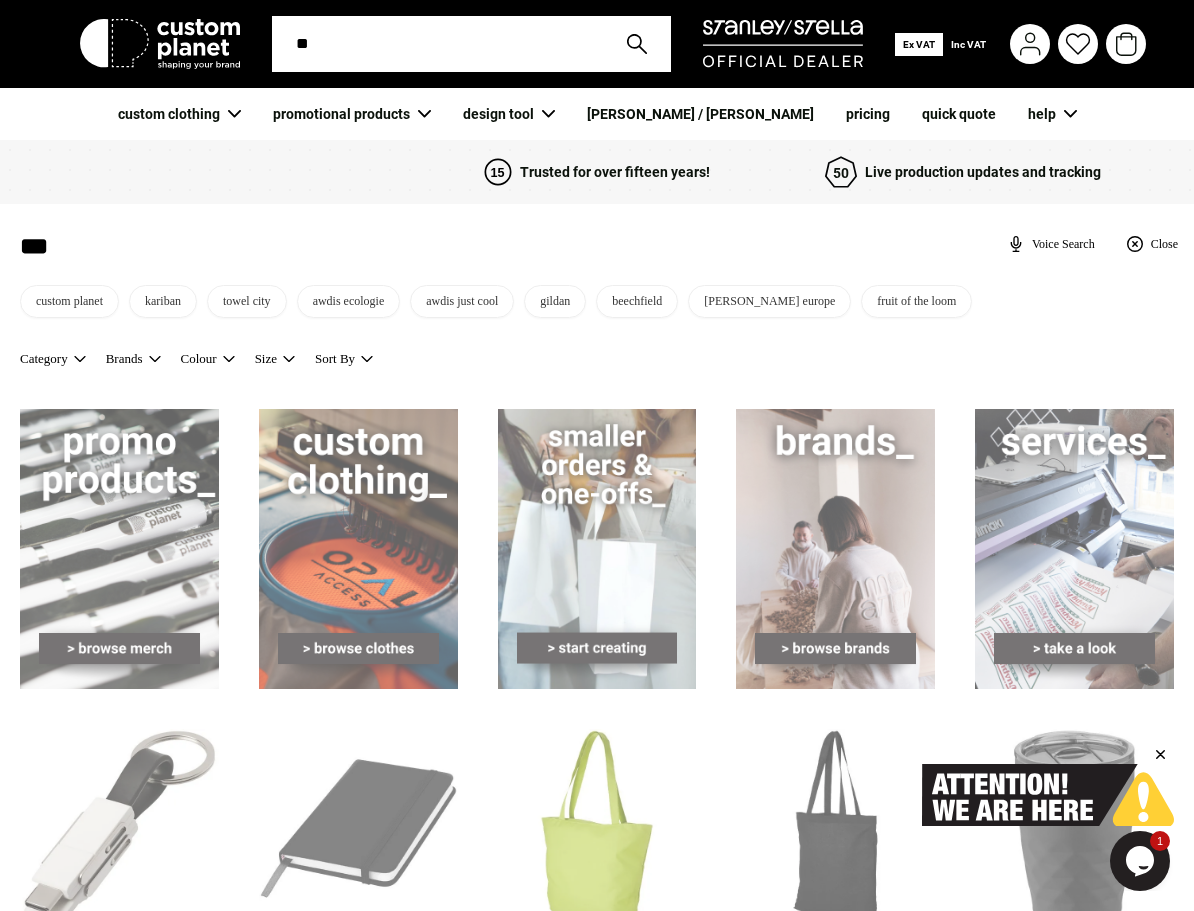 type on "***" 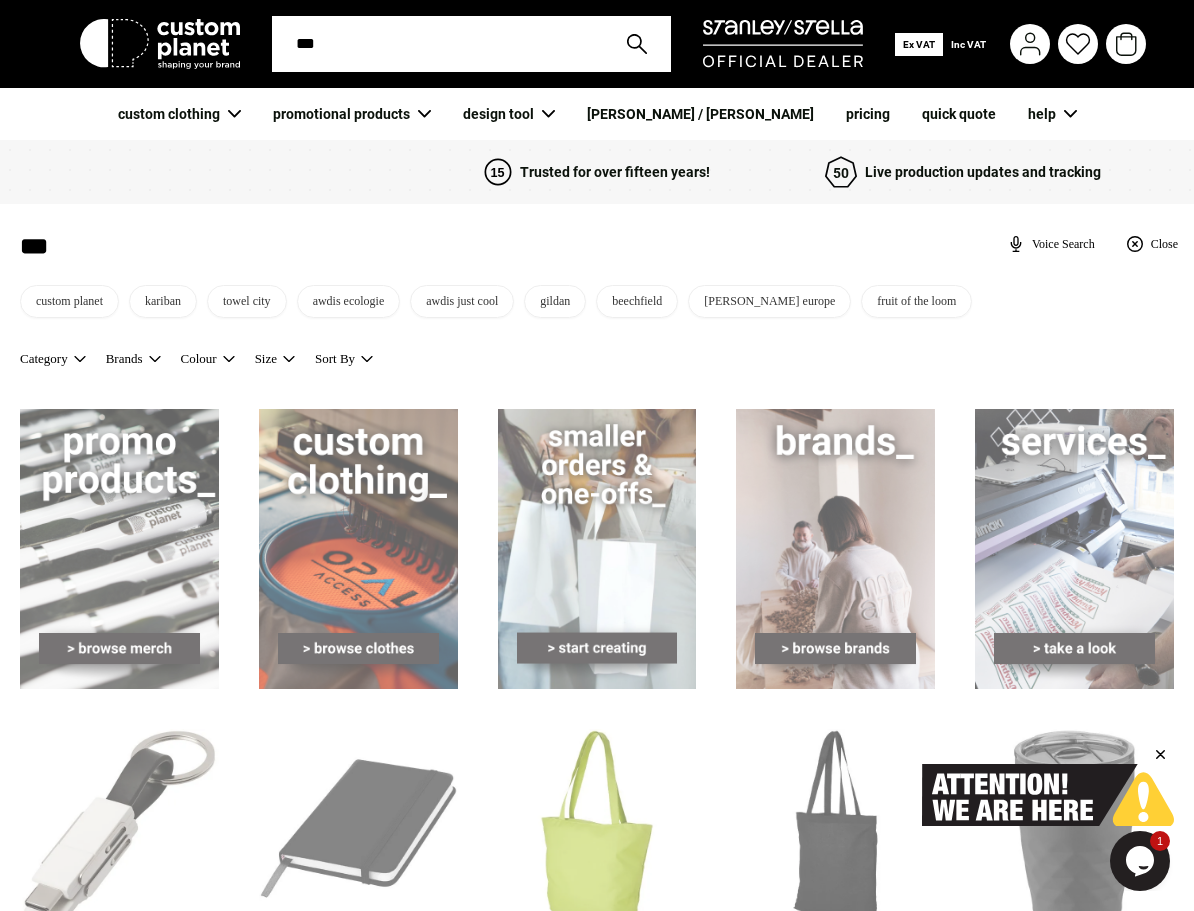 type on "****" 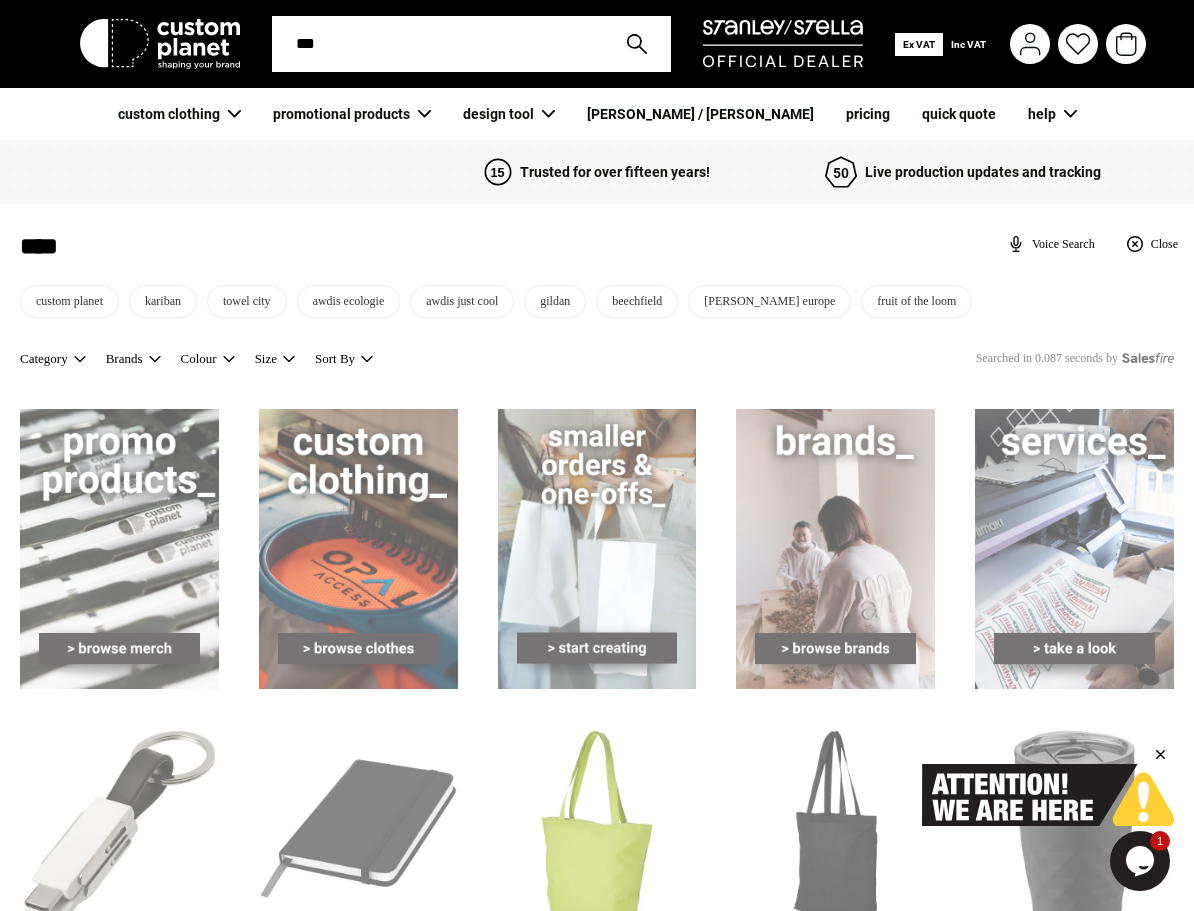 type on "****" 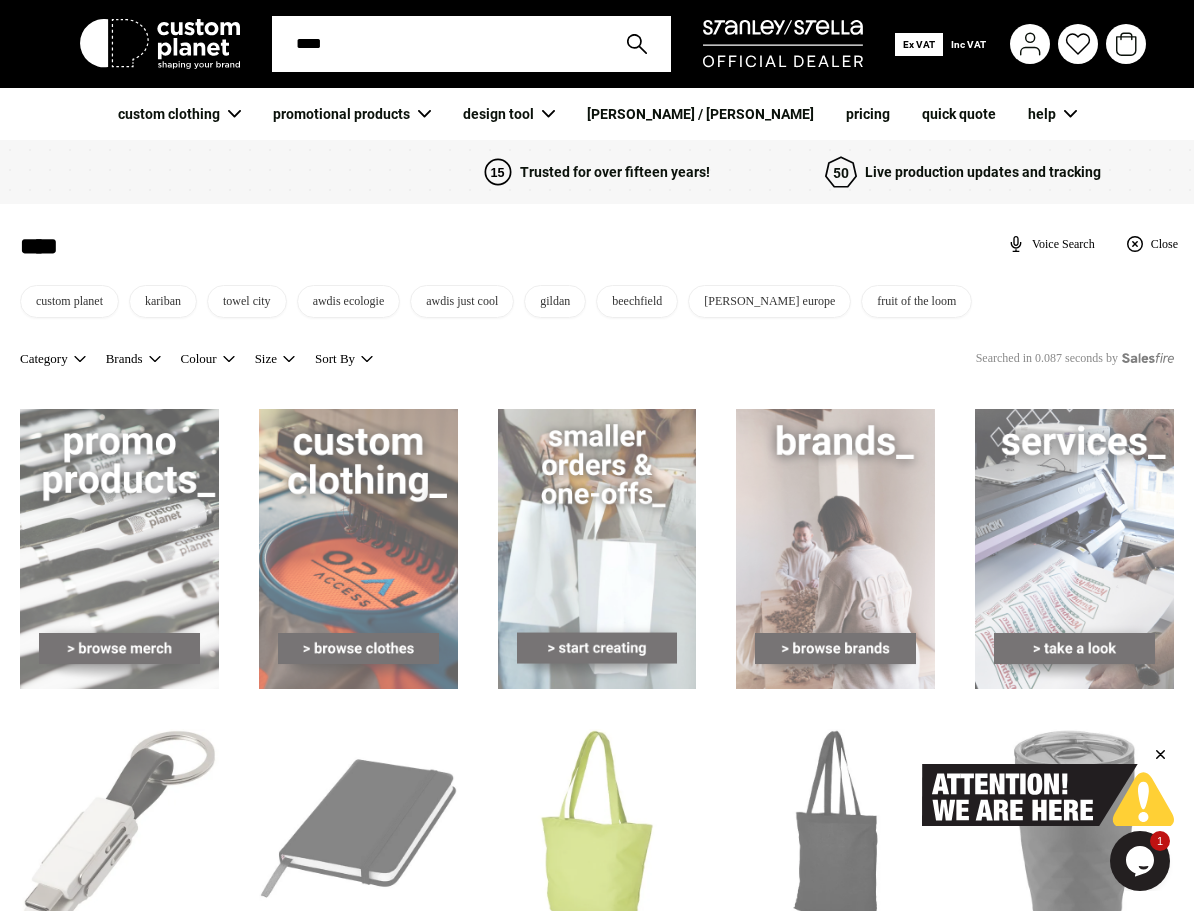 type on "*****" 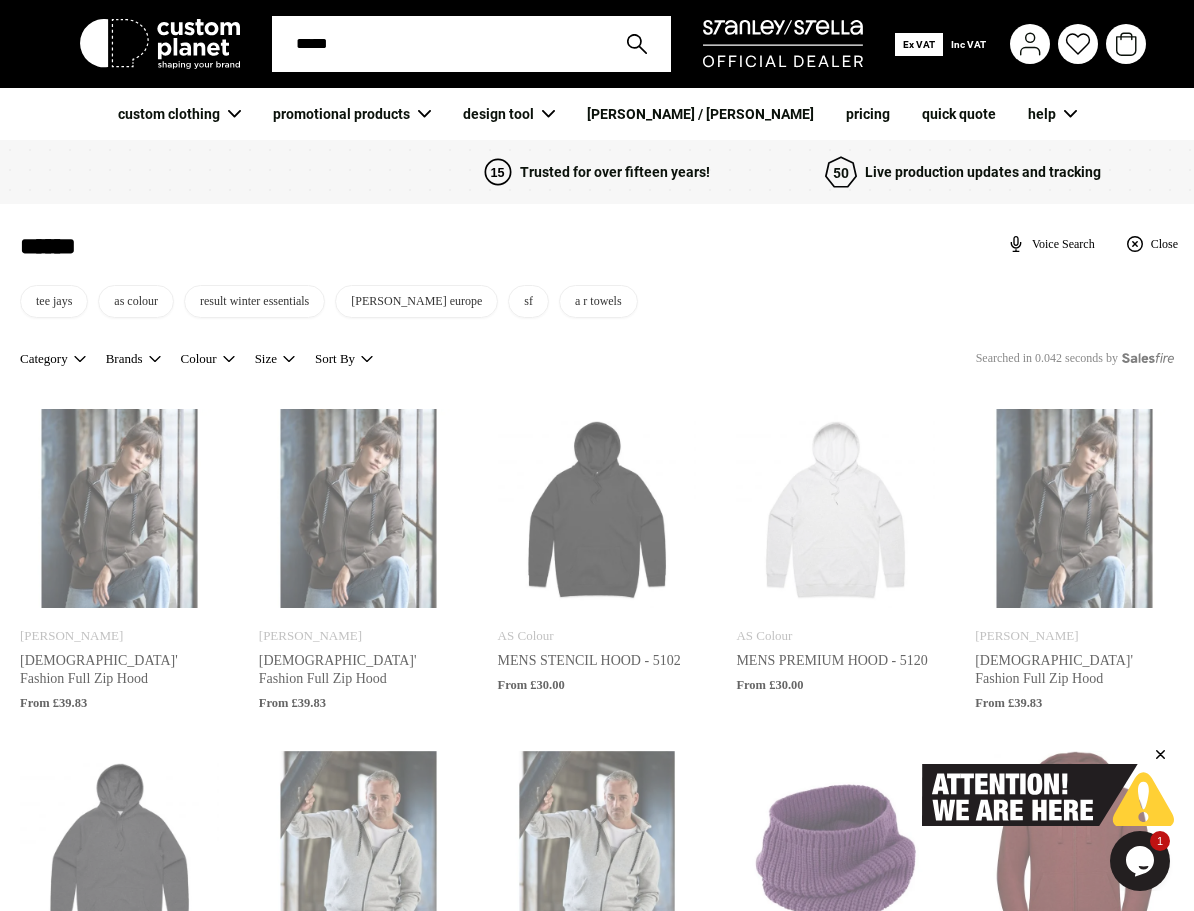 type on "******" 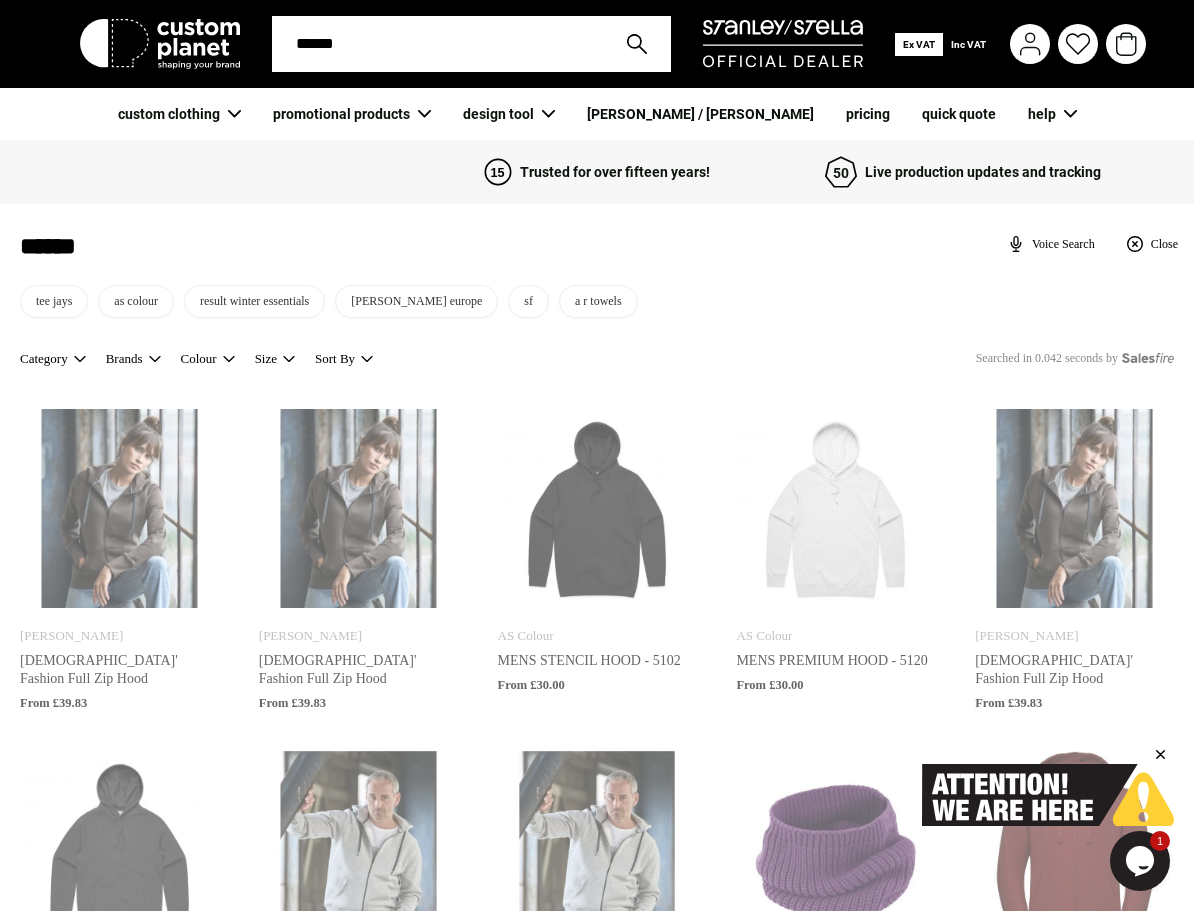 type on "*******" 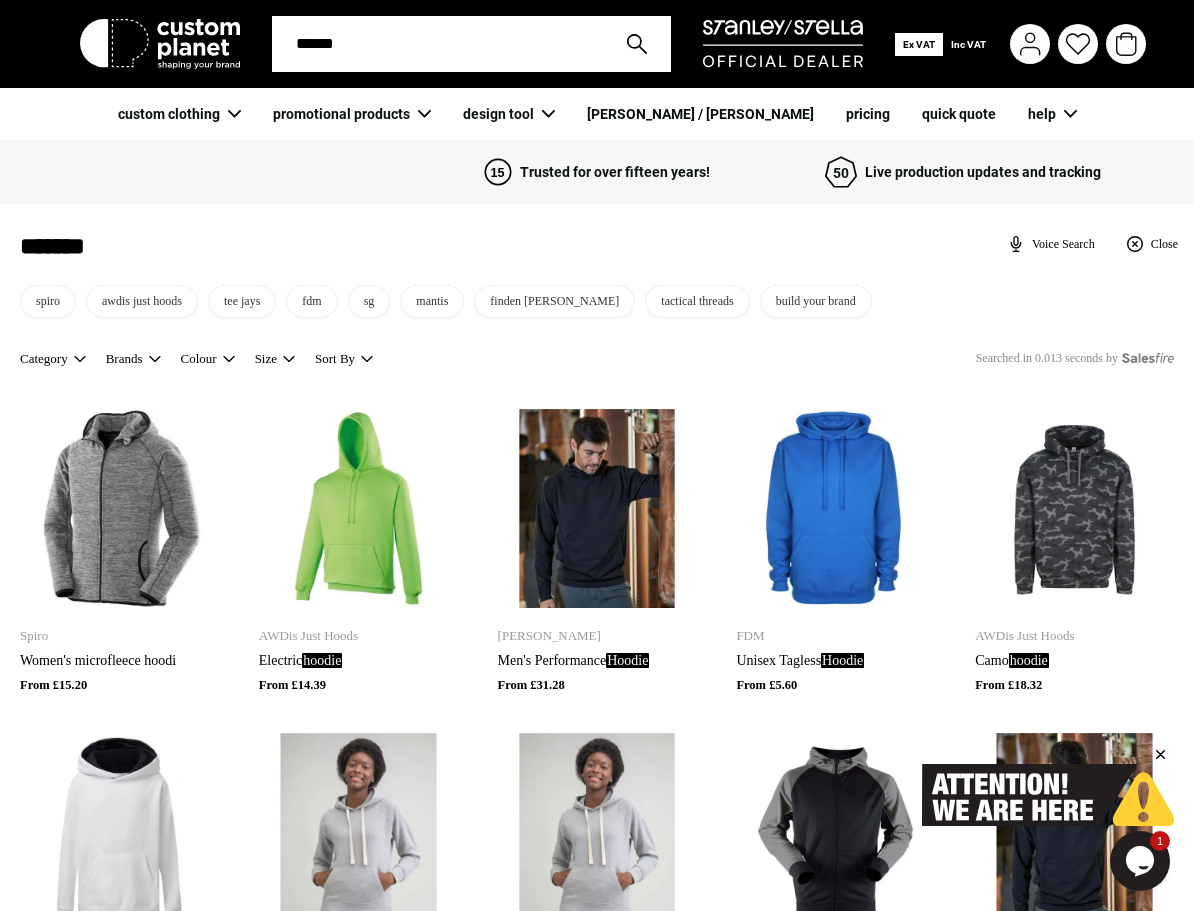 type on "*******" 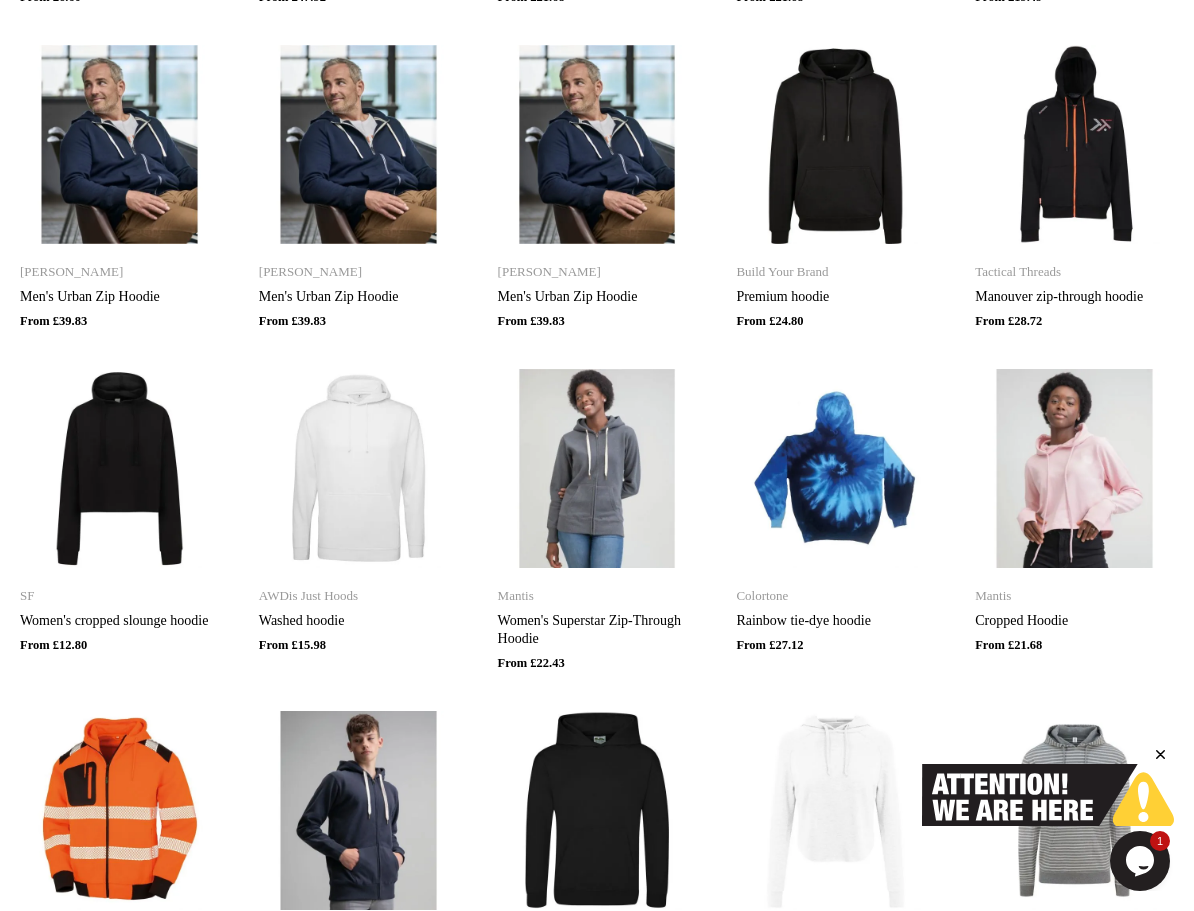 scroll, scrollTop: 1100, scrollLeft: 0, axis: vertical 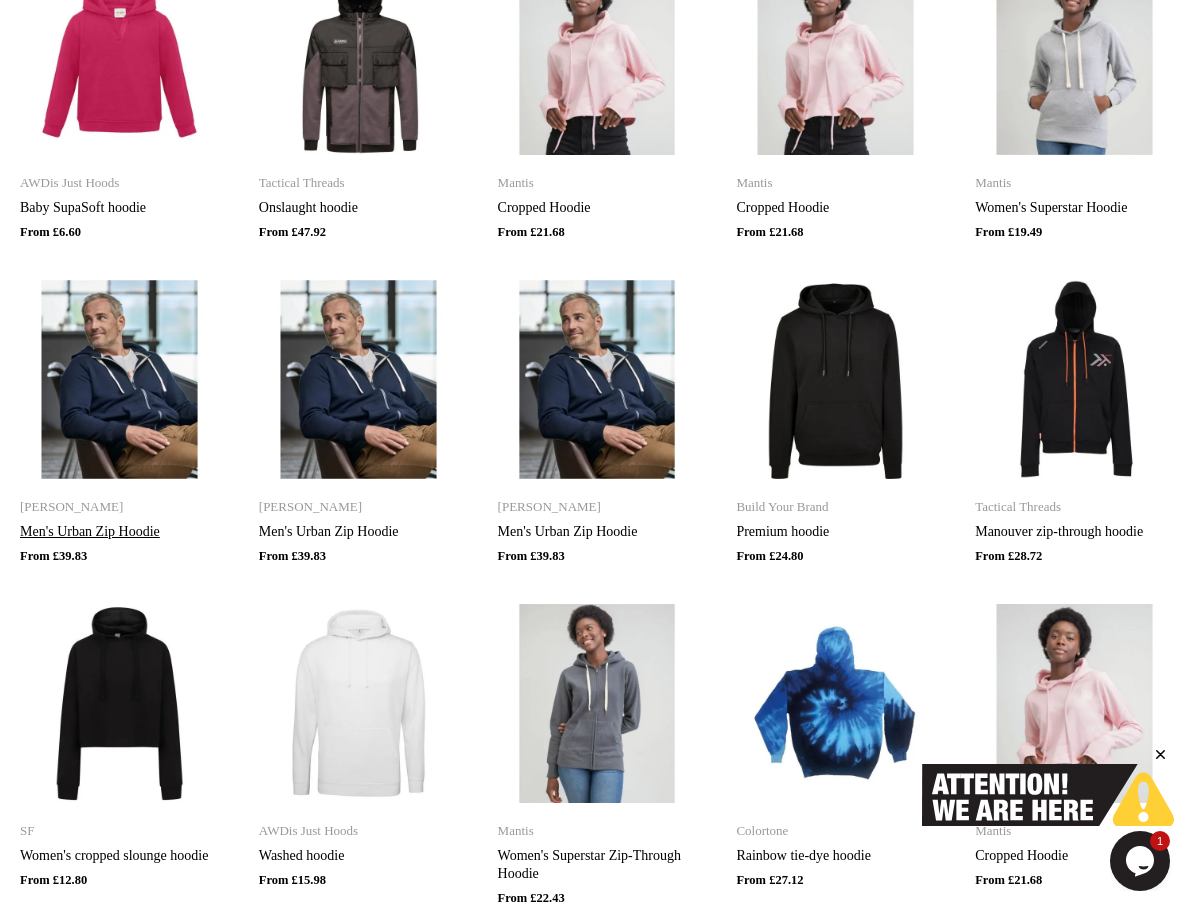 type on "*******" 